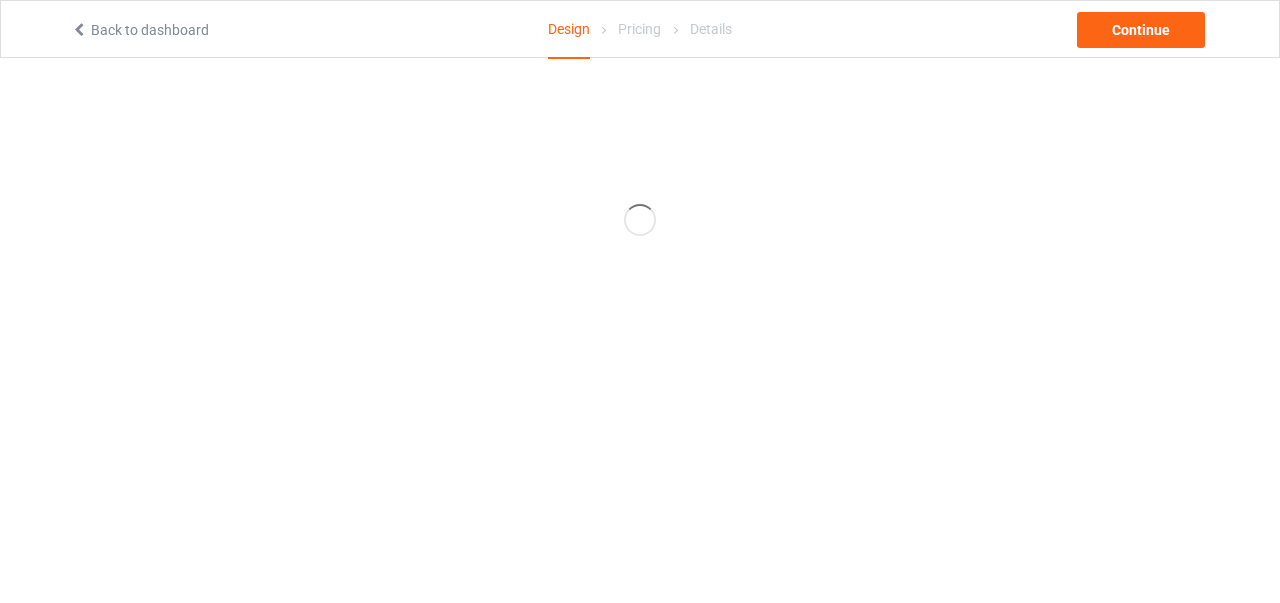 scroll, scrollTop: 0, scrollLeft: 0, axis: both 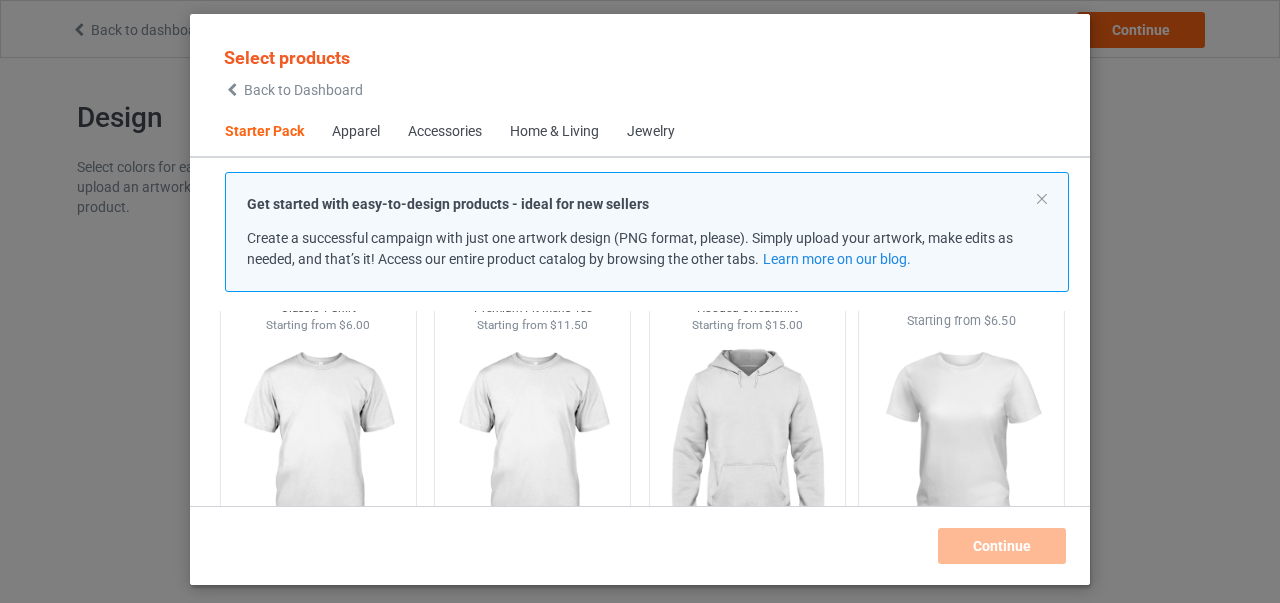 click at bounding box center [962, 447] 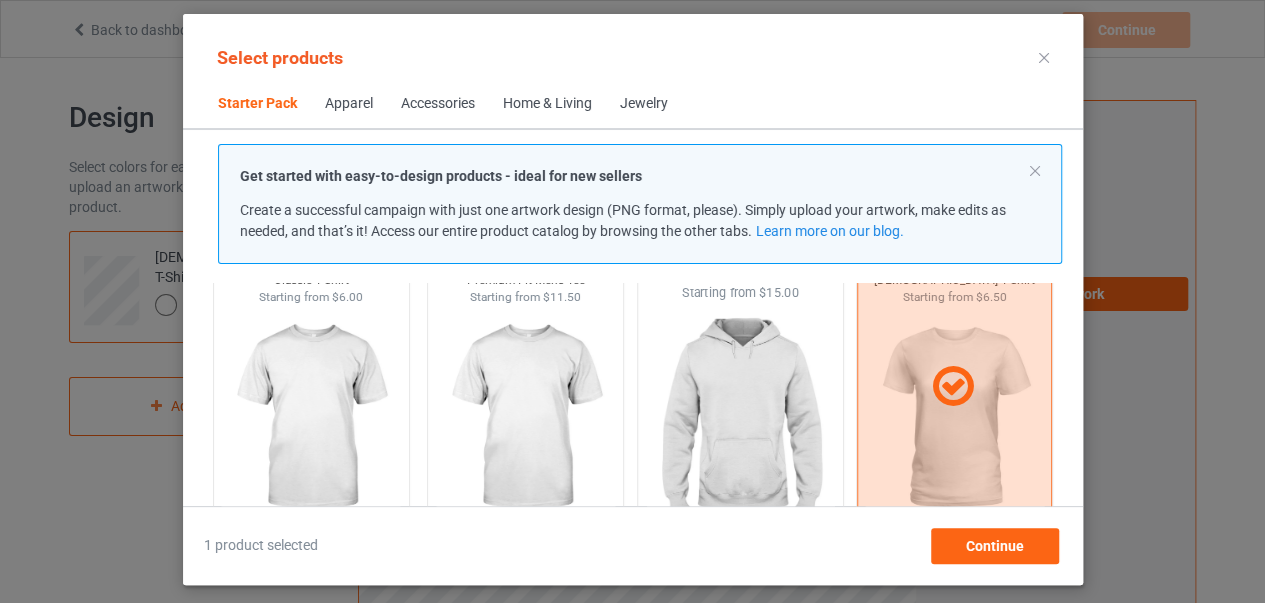 click at bounding box center [740, 419] 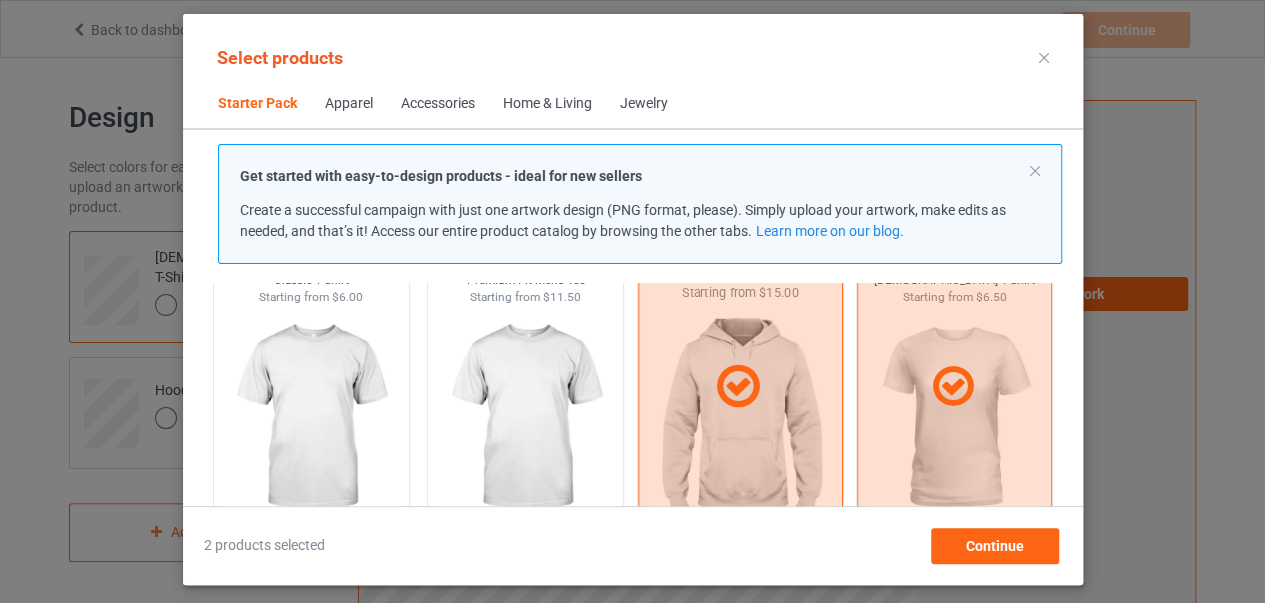 click at bounding box center [739, 386] 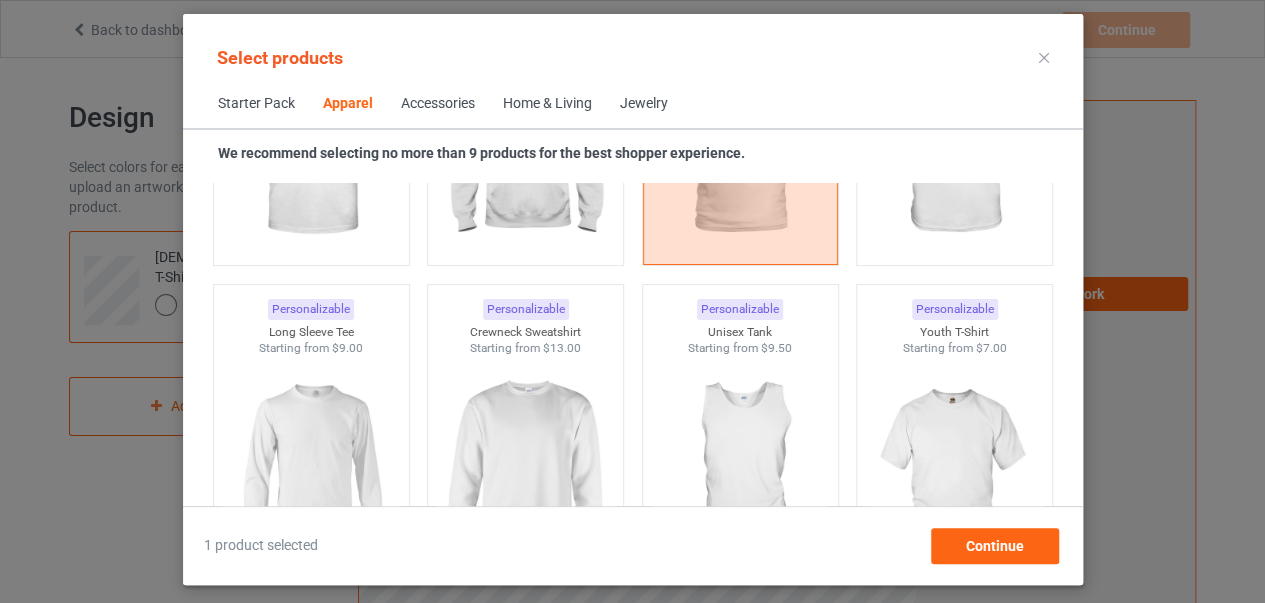 scroll, scrollTop: 1071, scrollLeft: 0, axis: vertical 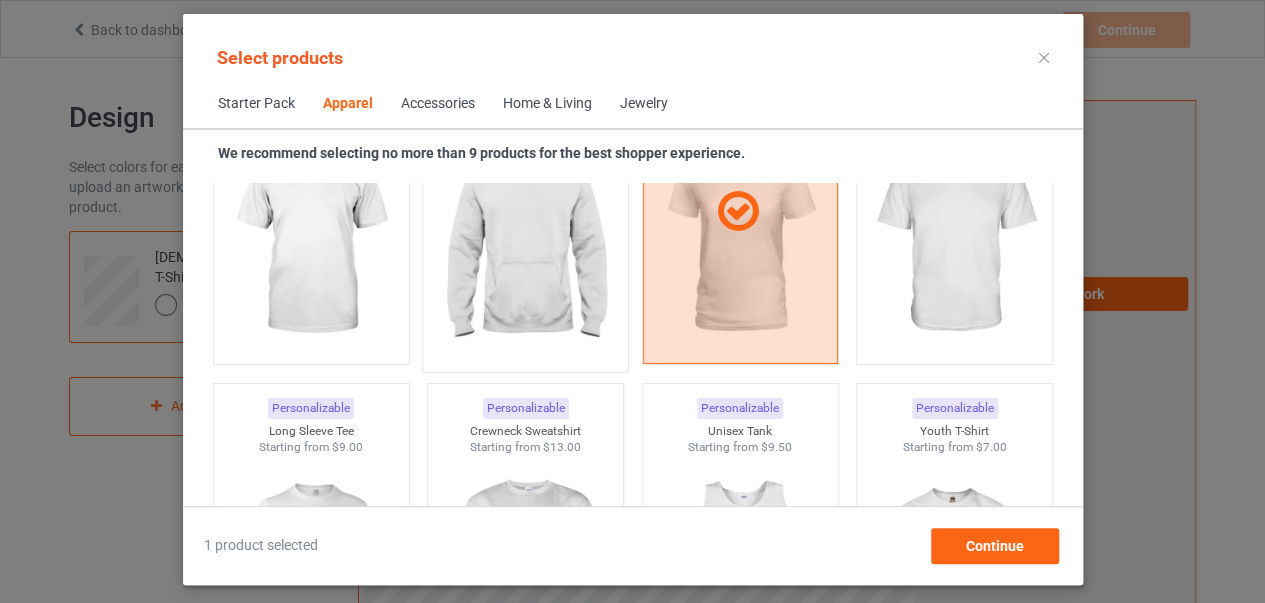 click at bounding box center (525, 243) 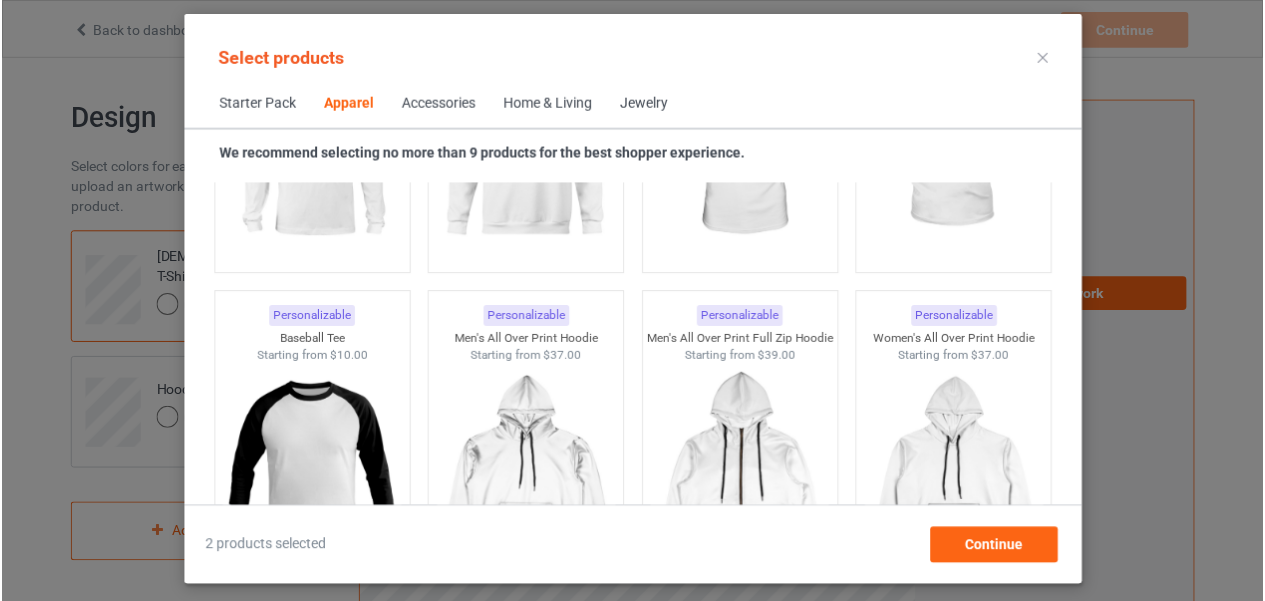 scroll, scrollTop: 1680, scrollLeft: 0, axis: vertical 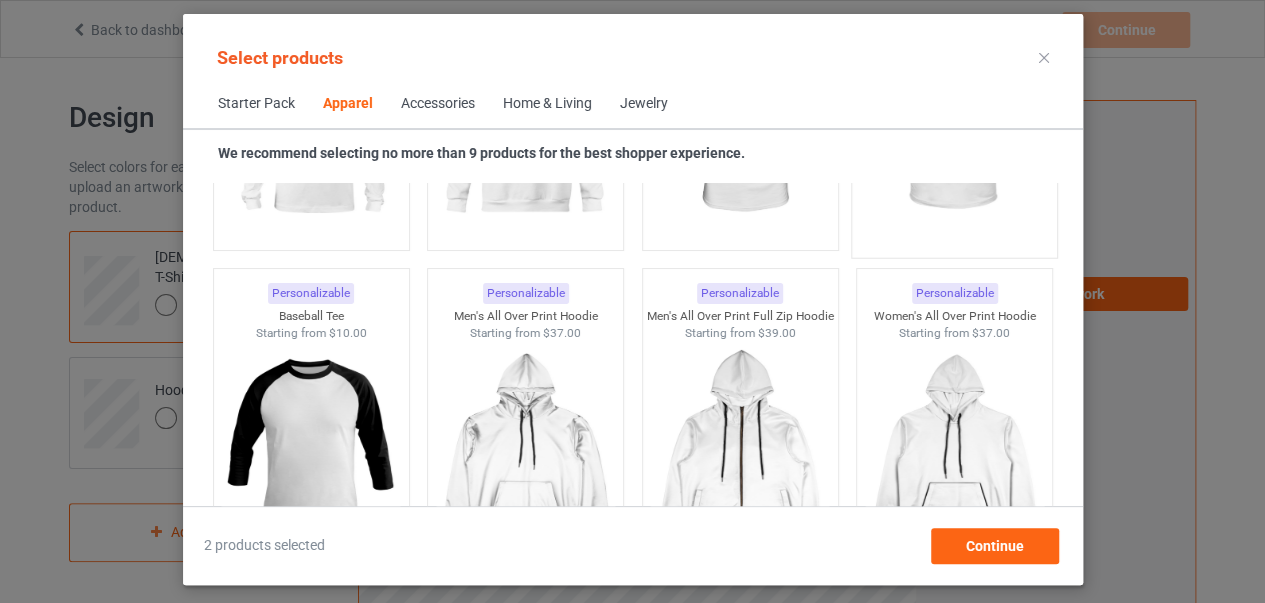 click at bounding box center [954, 129] 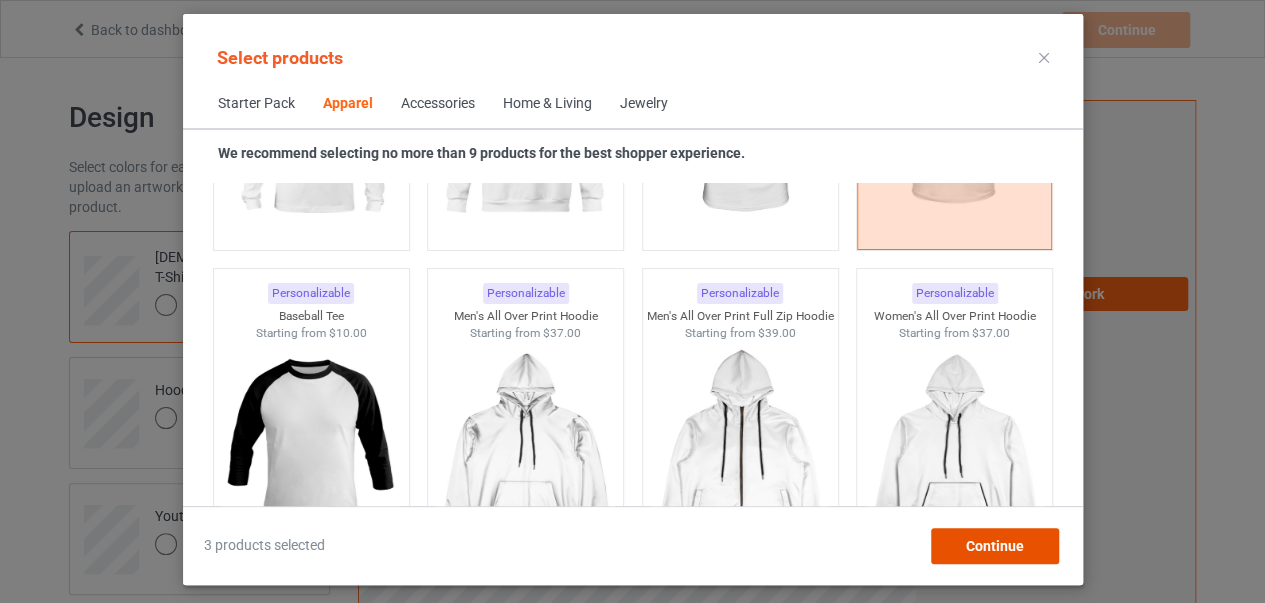 click on "Continue" at bounding box center [994, 546] 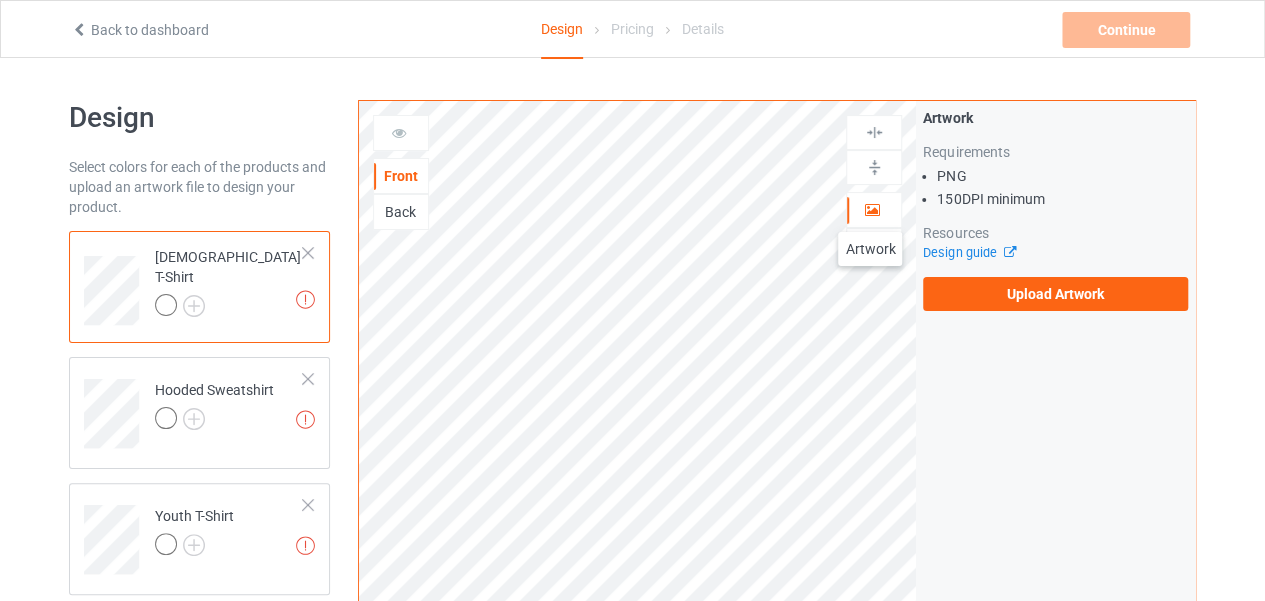 click at bounding box center [872, 207] 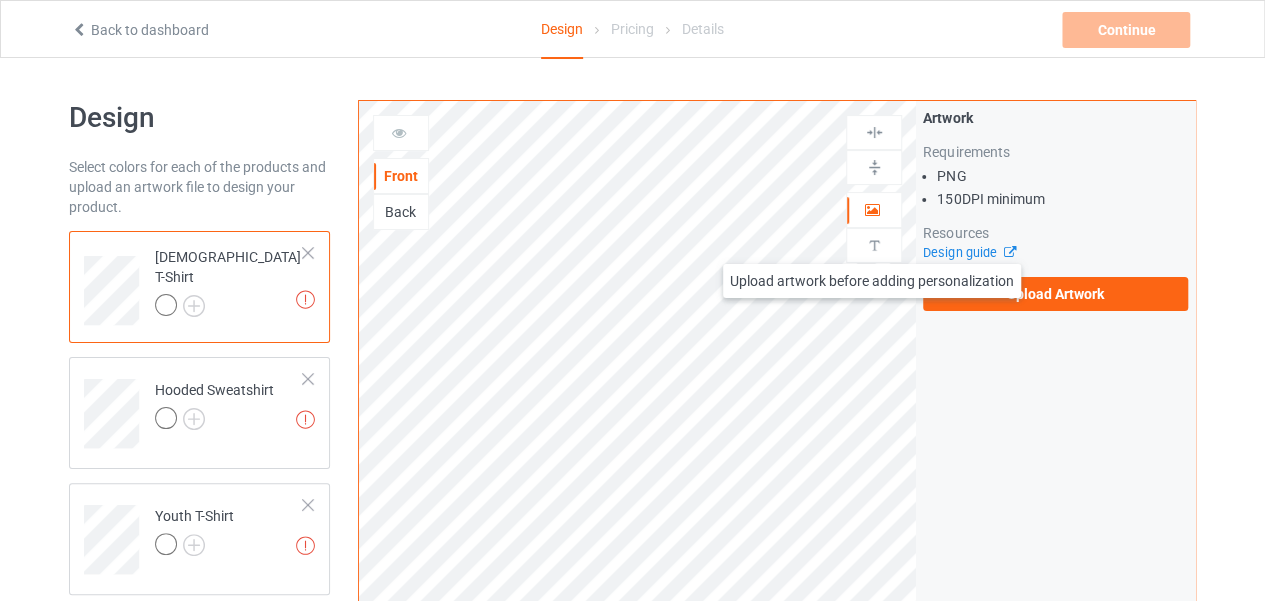 click at bounding box center (874, 245) 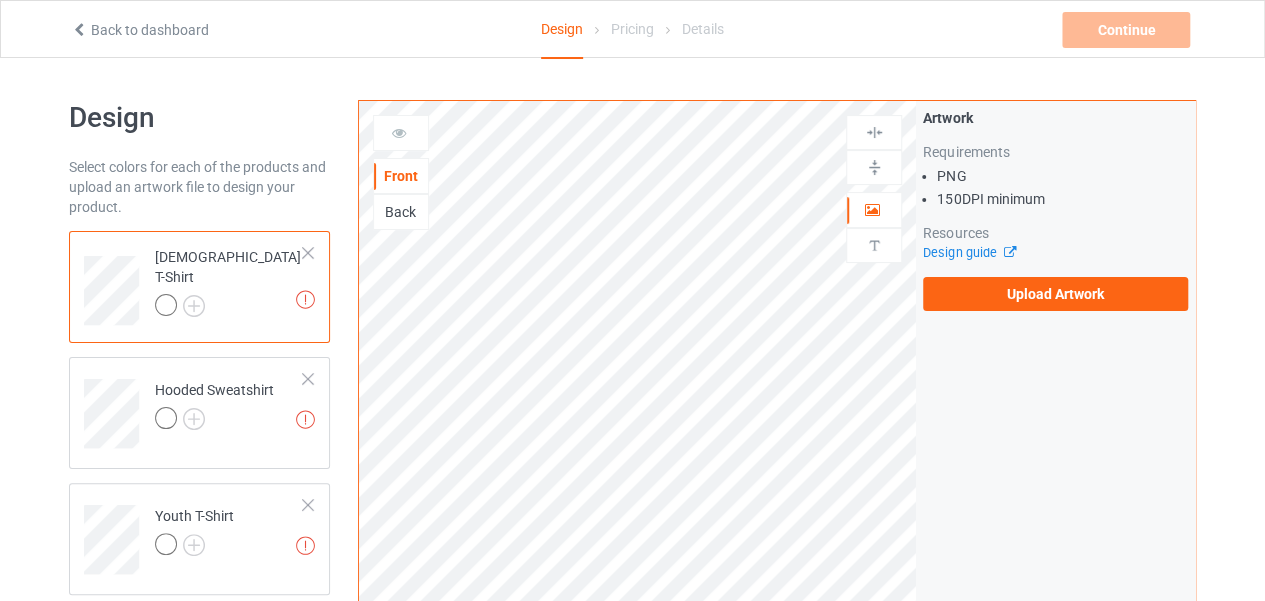 click on "Artwork" at bounding box center [874, 210] 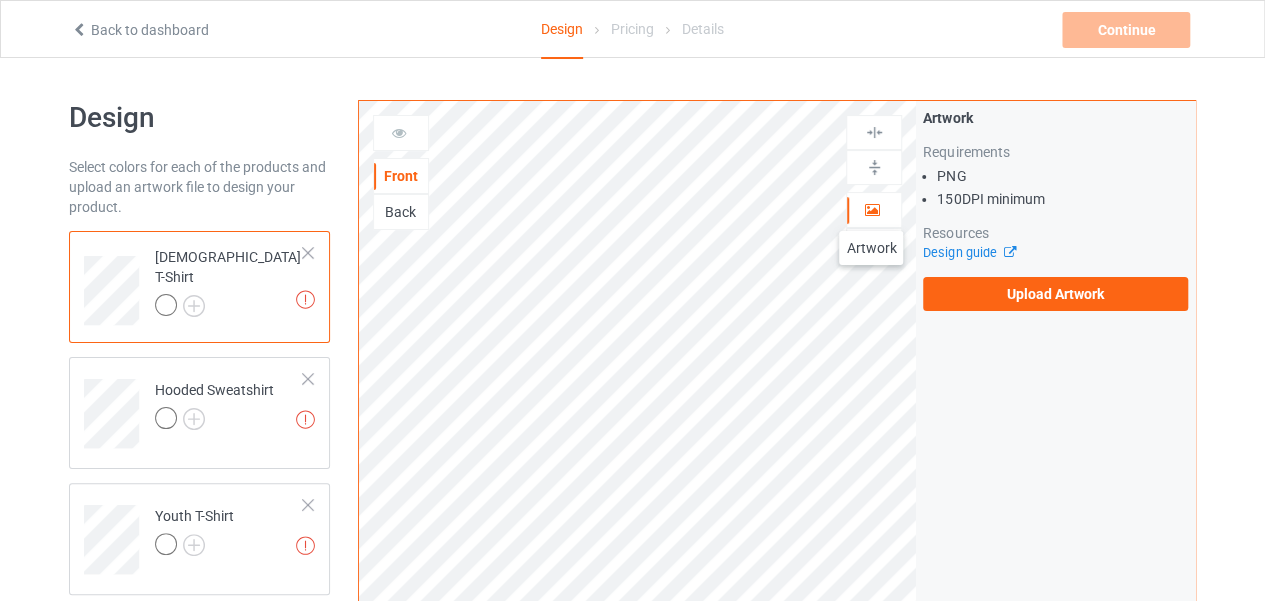 click at bounding box center (872, 207) 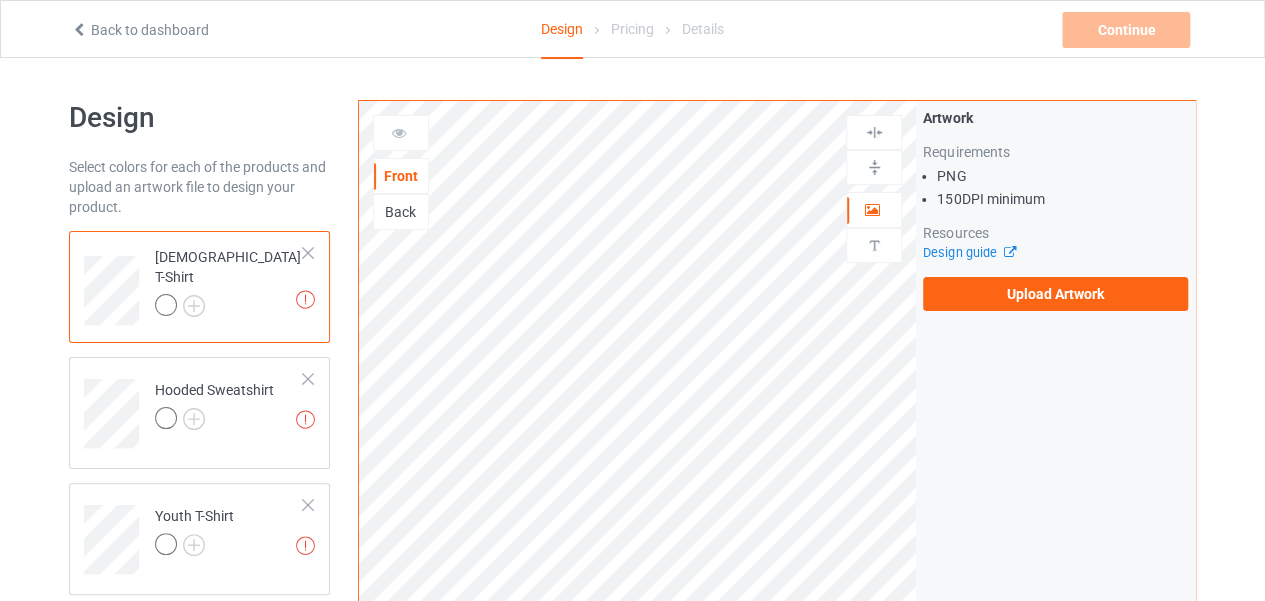 click on "Back" at bounding box center (401, 212) 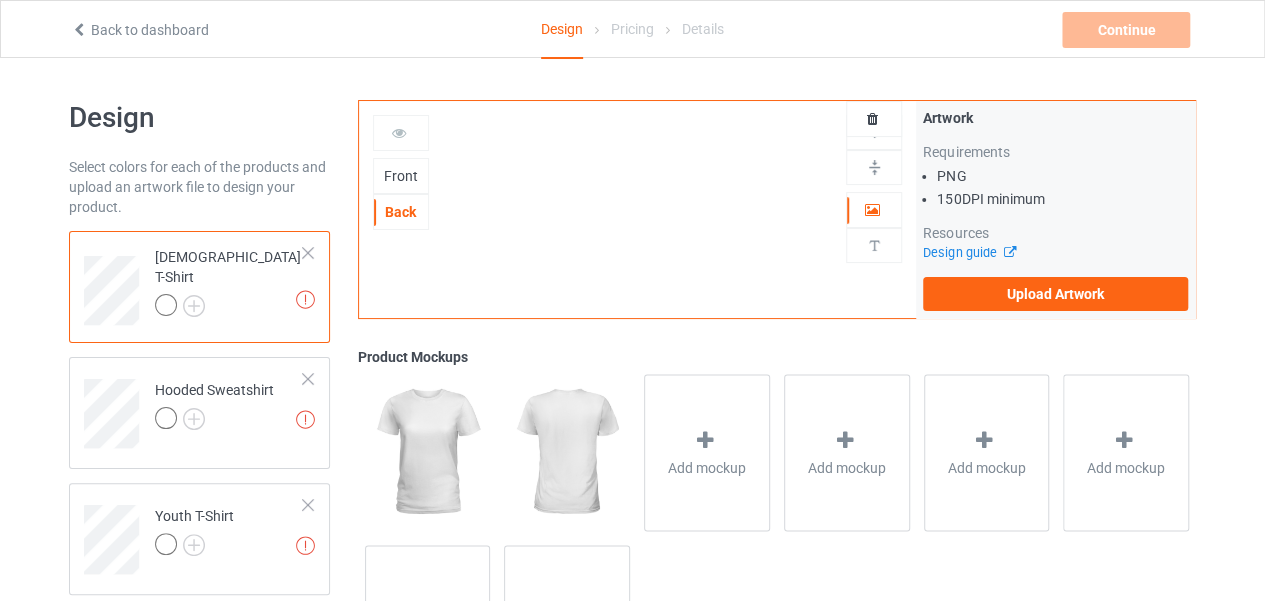 click on "Front" at bounding box center [401, 176] 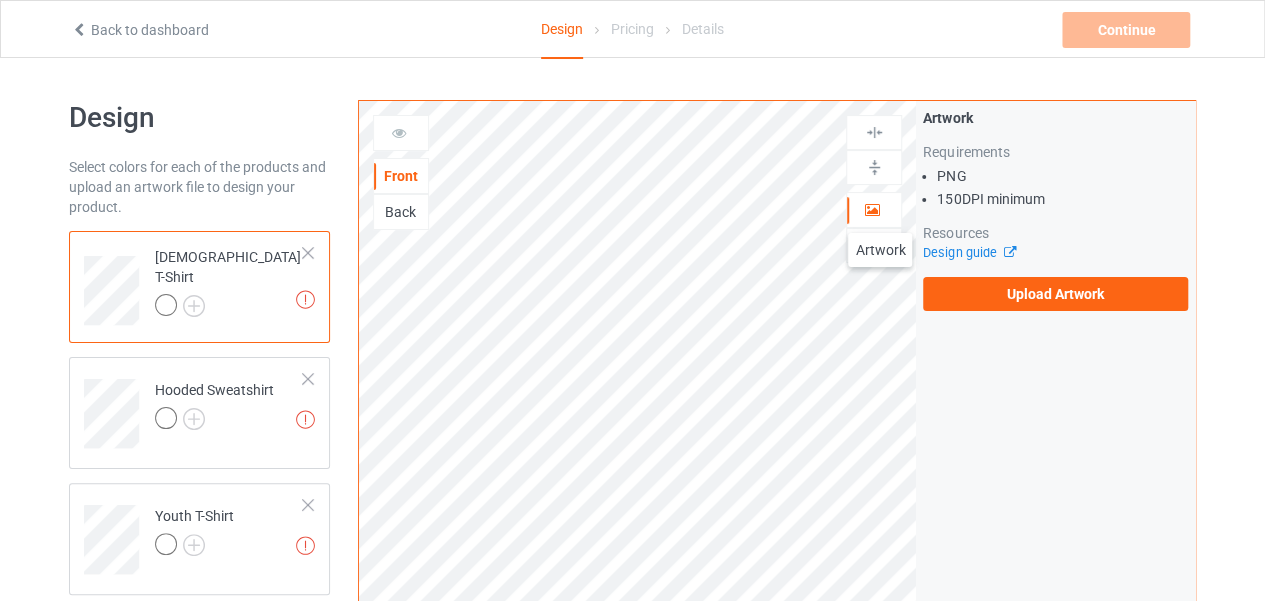 click at bounding box center [874, 210] 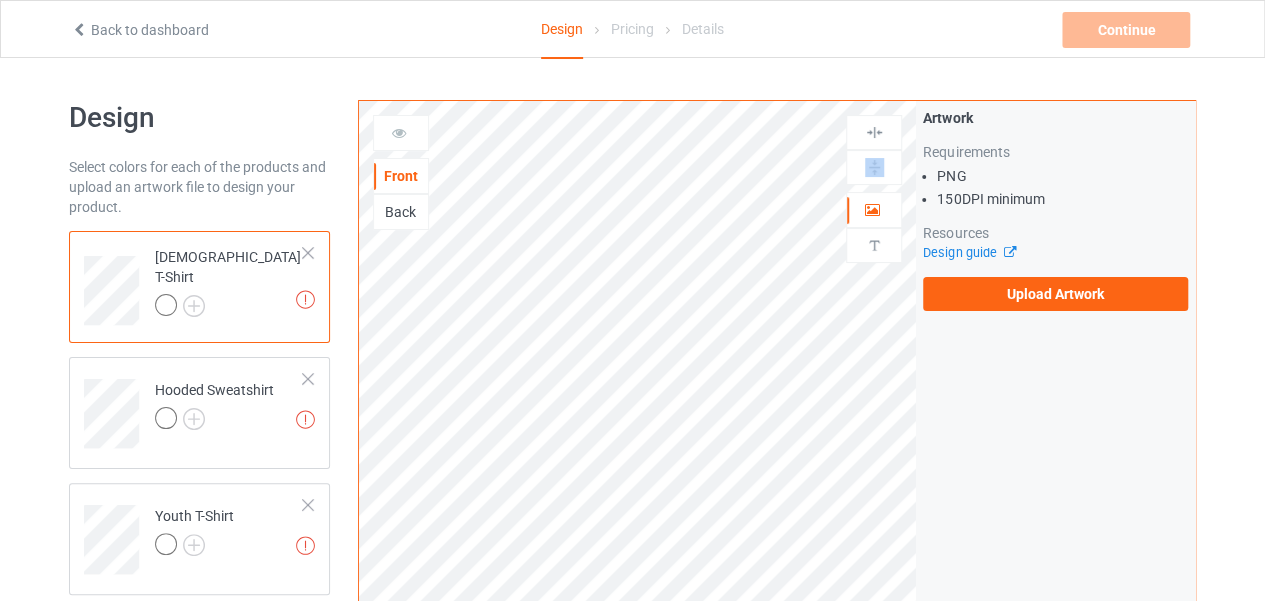 drag, startPoint x: 880, startPoint y: 213, endPoint x: 878, endPoint y: 163, distance: 50.039986 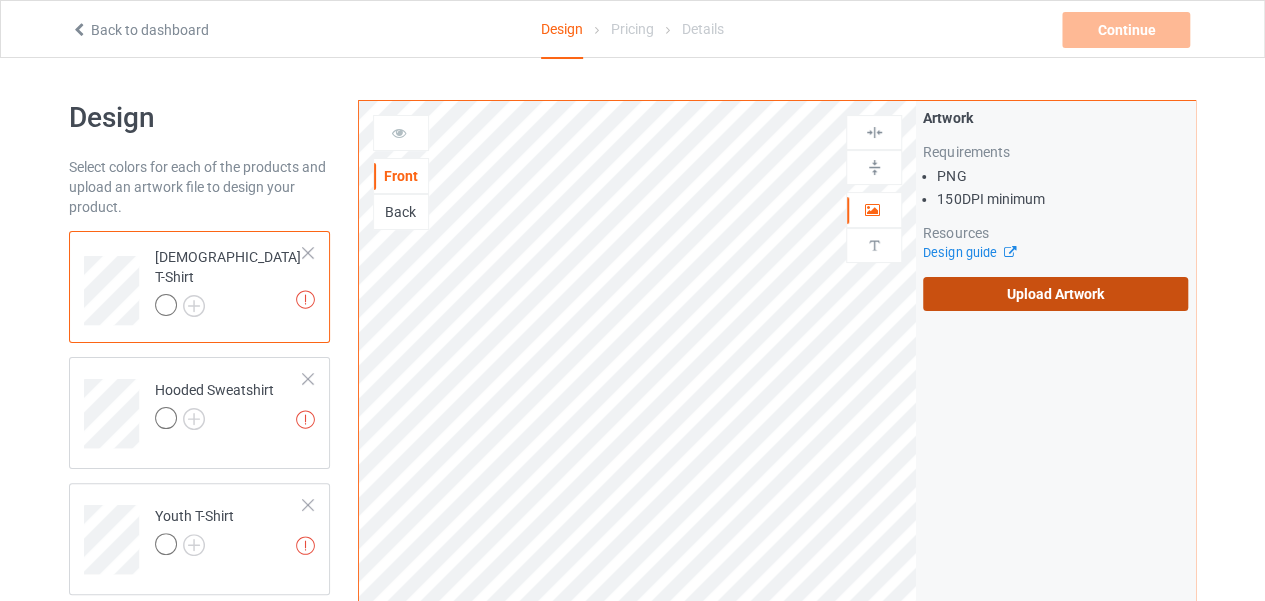 click on "Upload Artwork" at bounding box center (1055, 294) 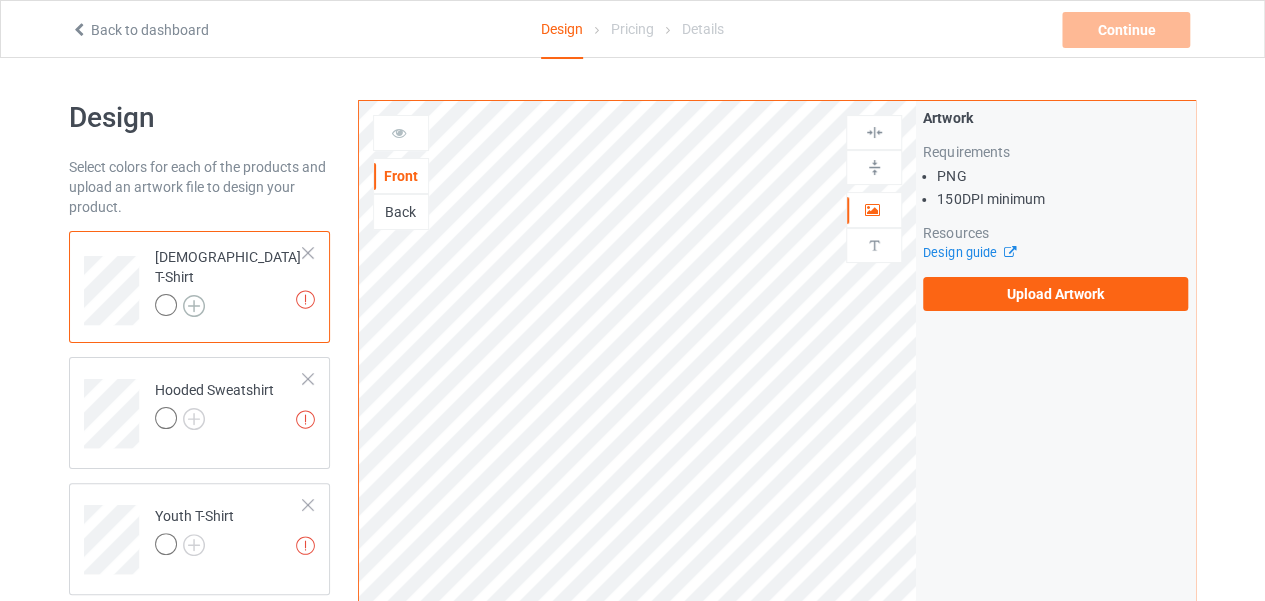 click at bounding box center (194, 306) 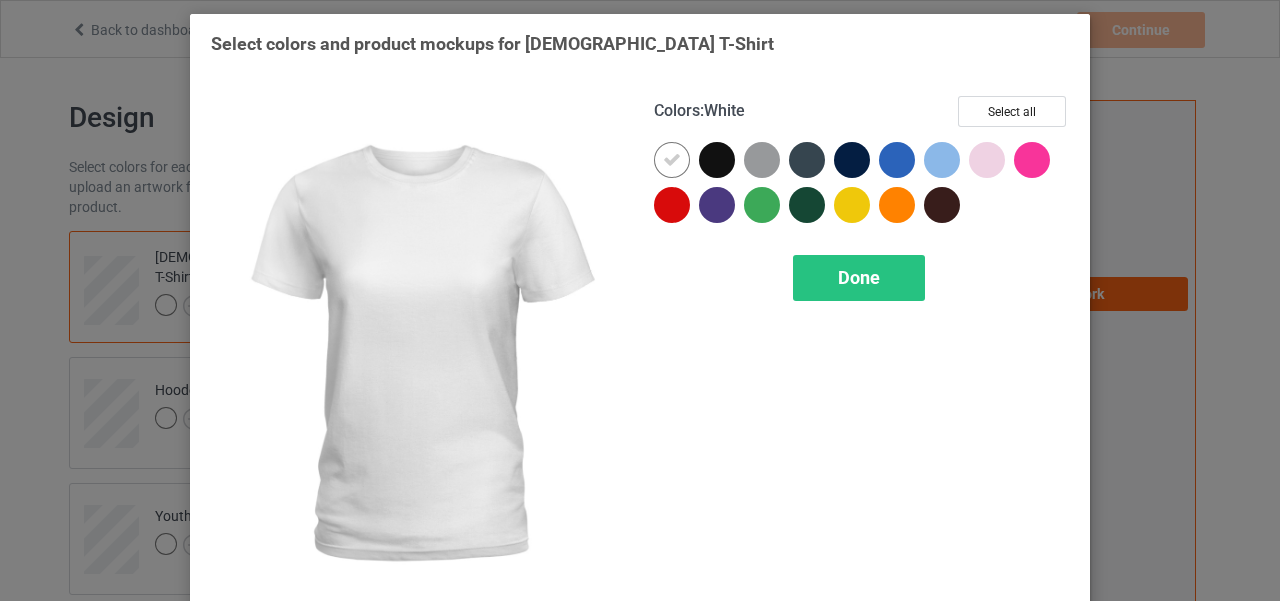 click at bounding box center (672, 160) 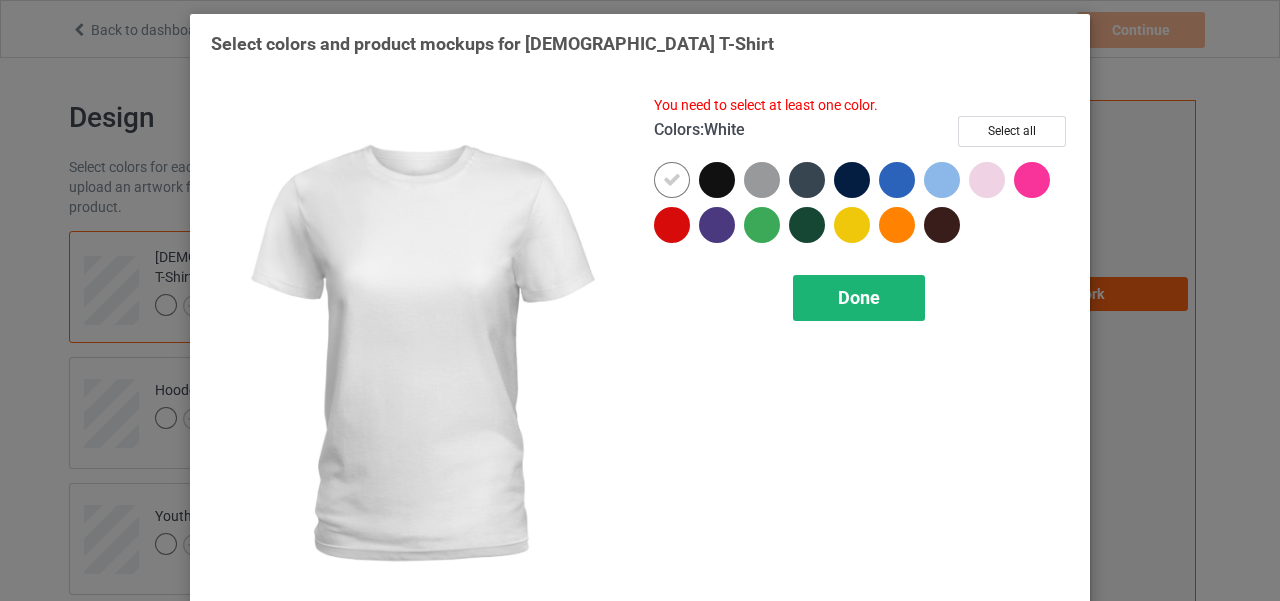click on "Done" at bounding box center [859, 298] 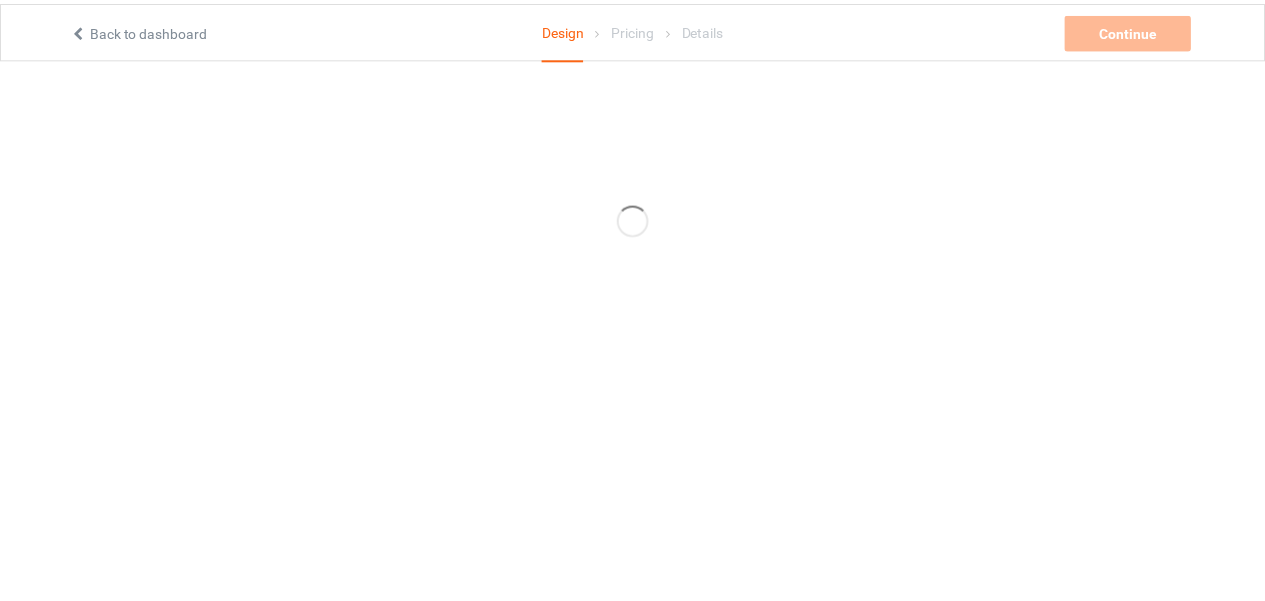 scroll, scrollTop: 0, scrollLeft: 0, axis: both 